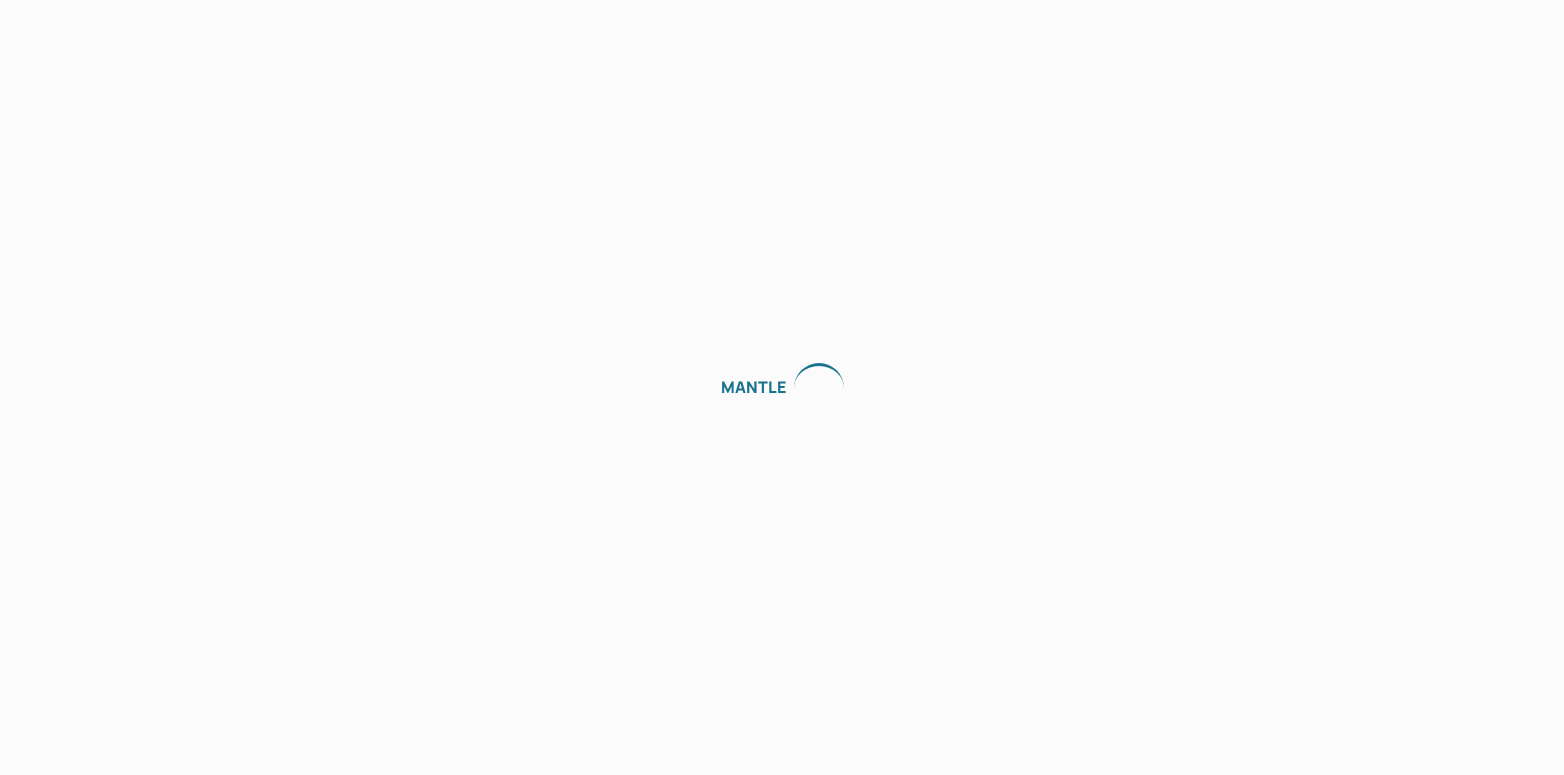 scroll, scrollTop: 0, scrollLeft: 0, axis: both 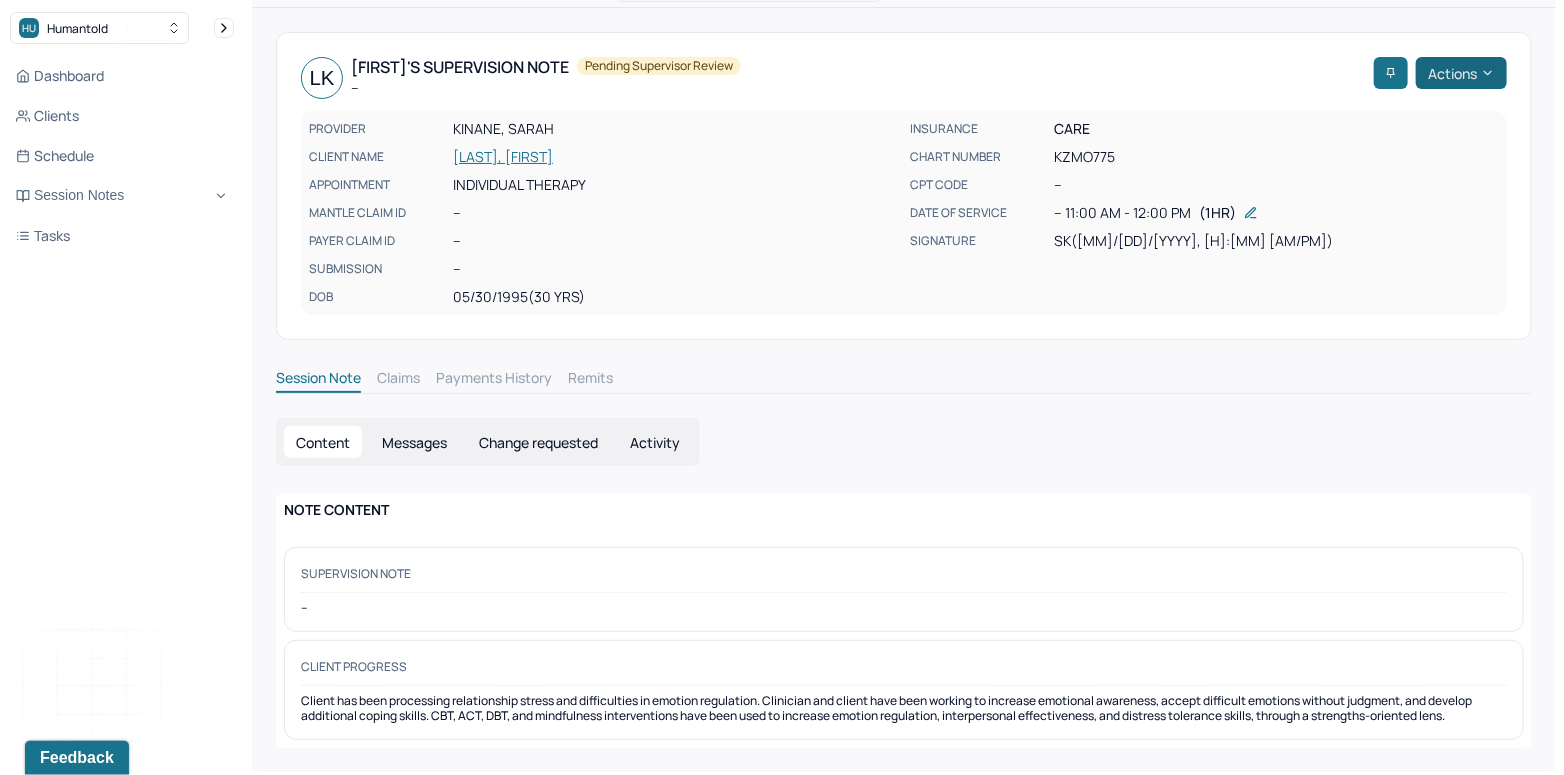click on "Actions" at bounding box center (1461, 73) 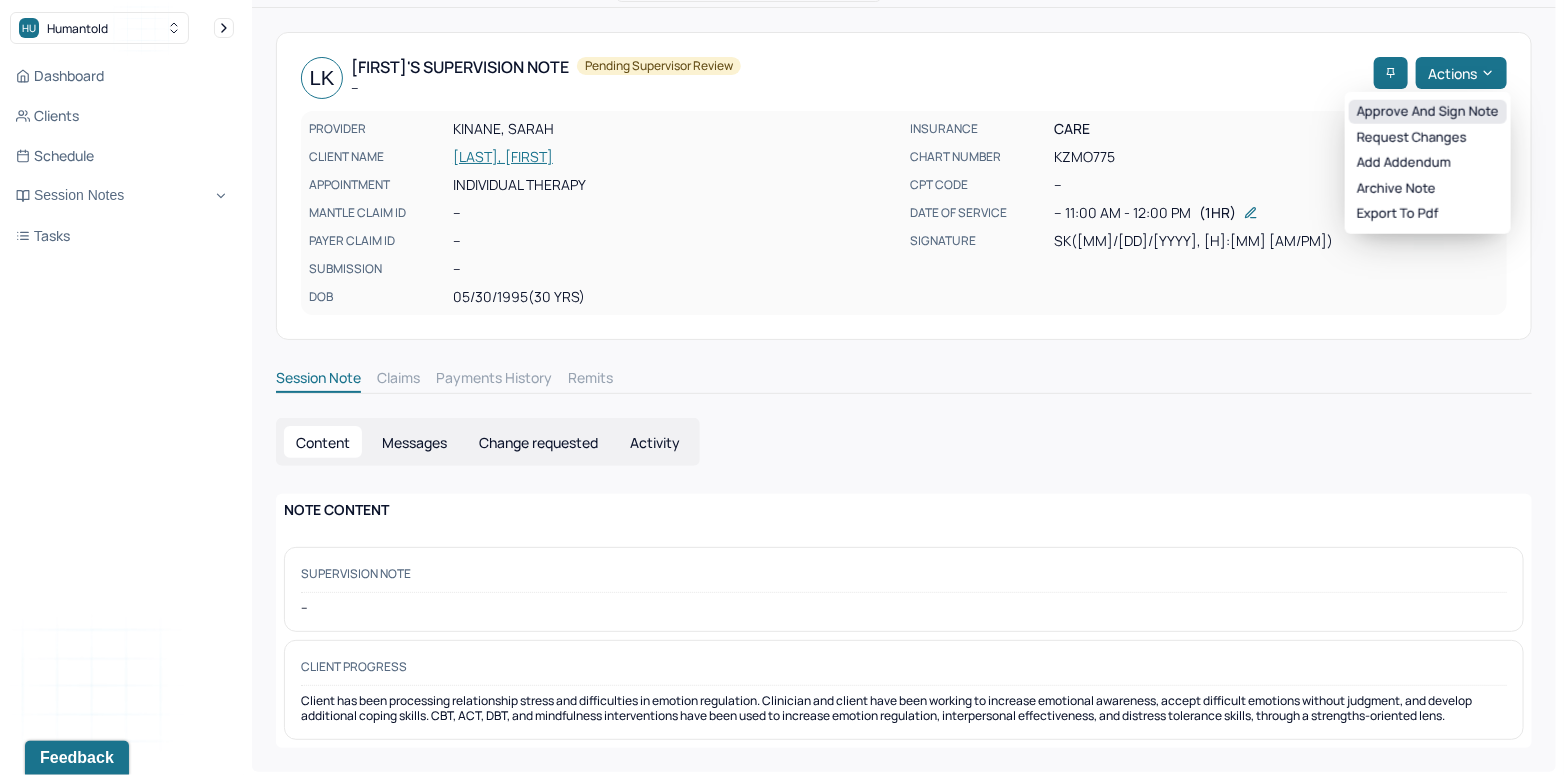 click on "Approve and sign note" at bounding box center [1428, 112] 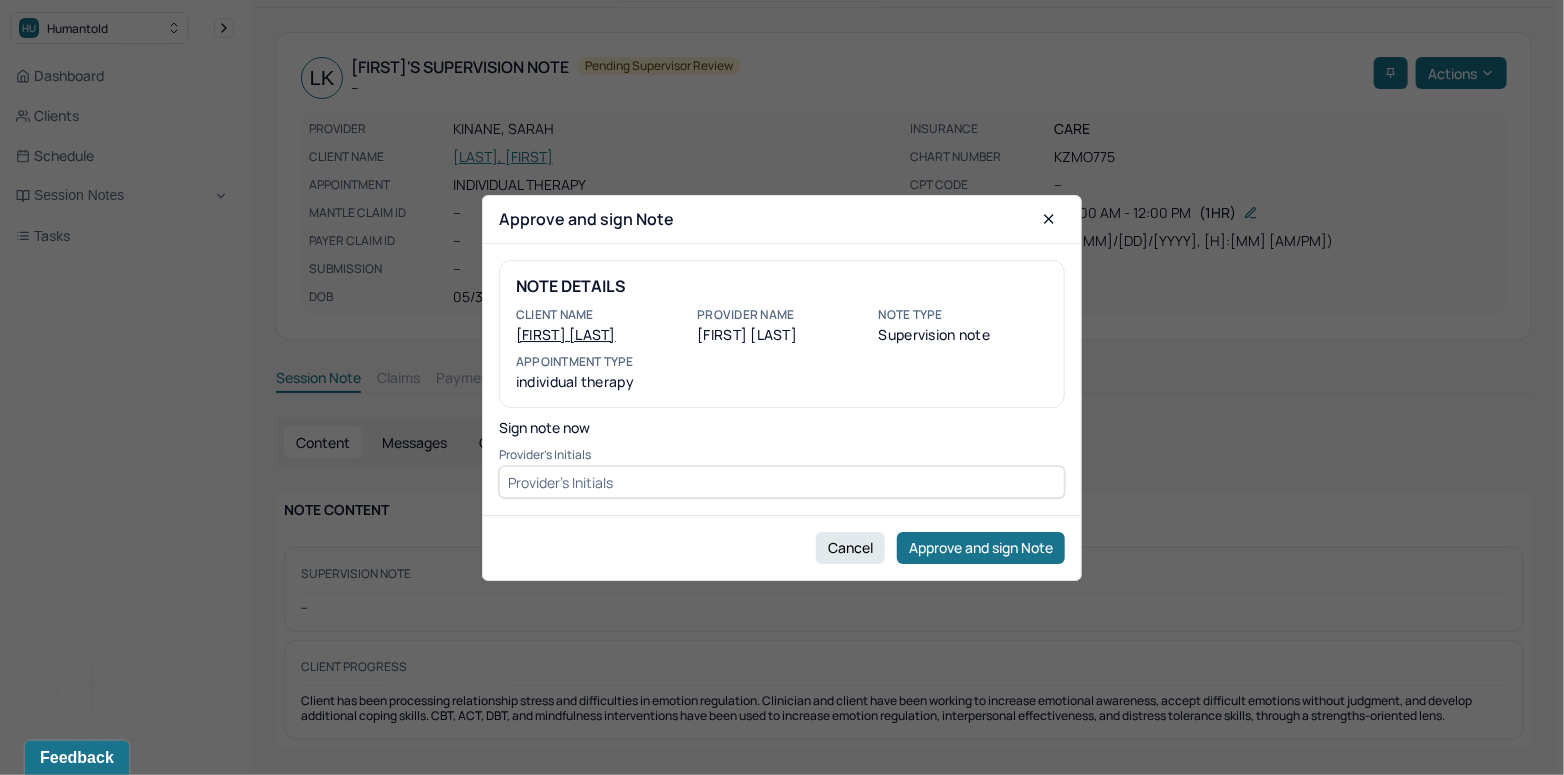click at bounding box center (782, 482) 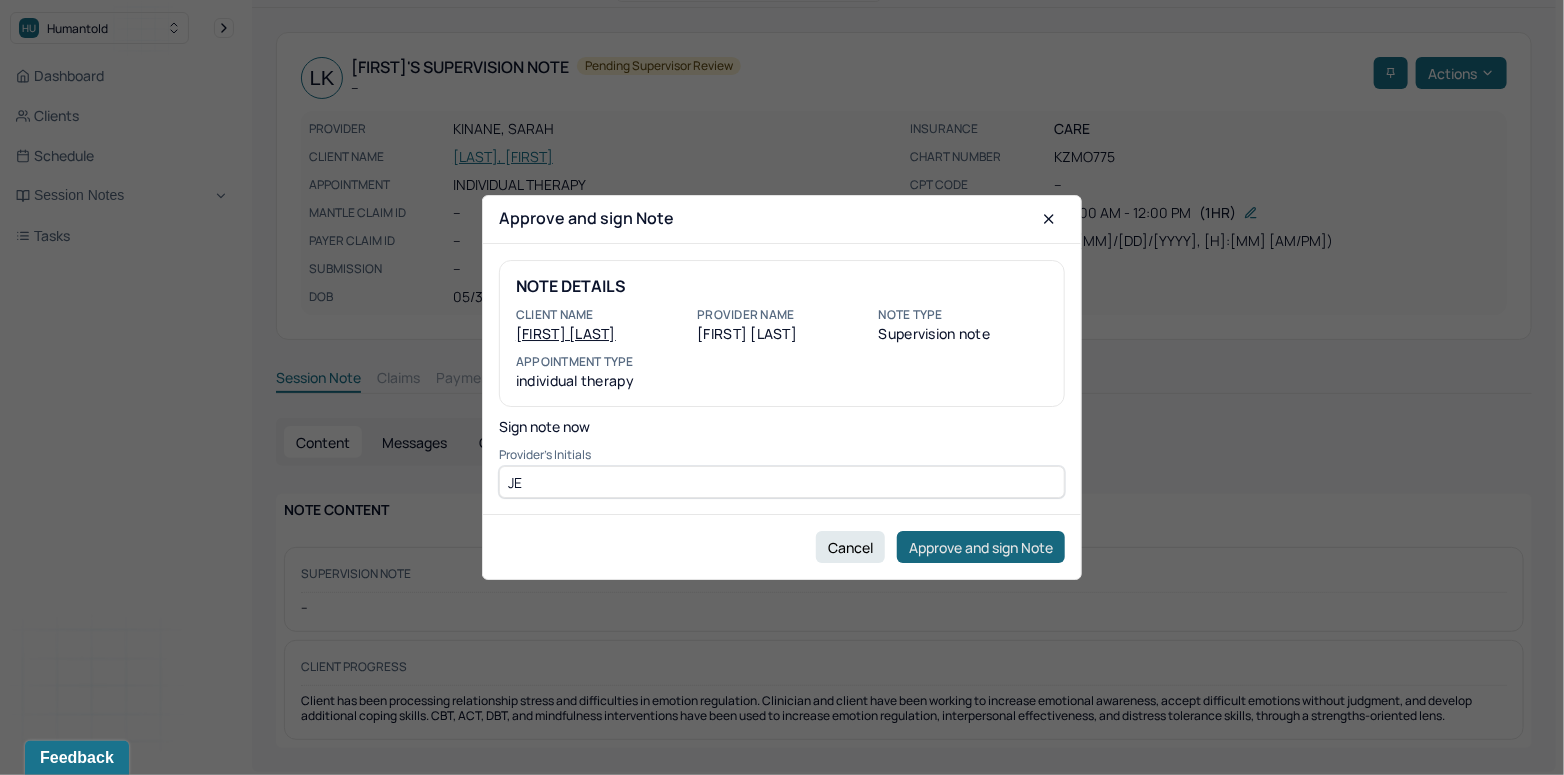 type on "JE" 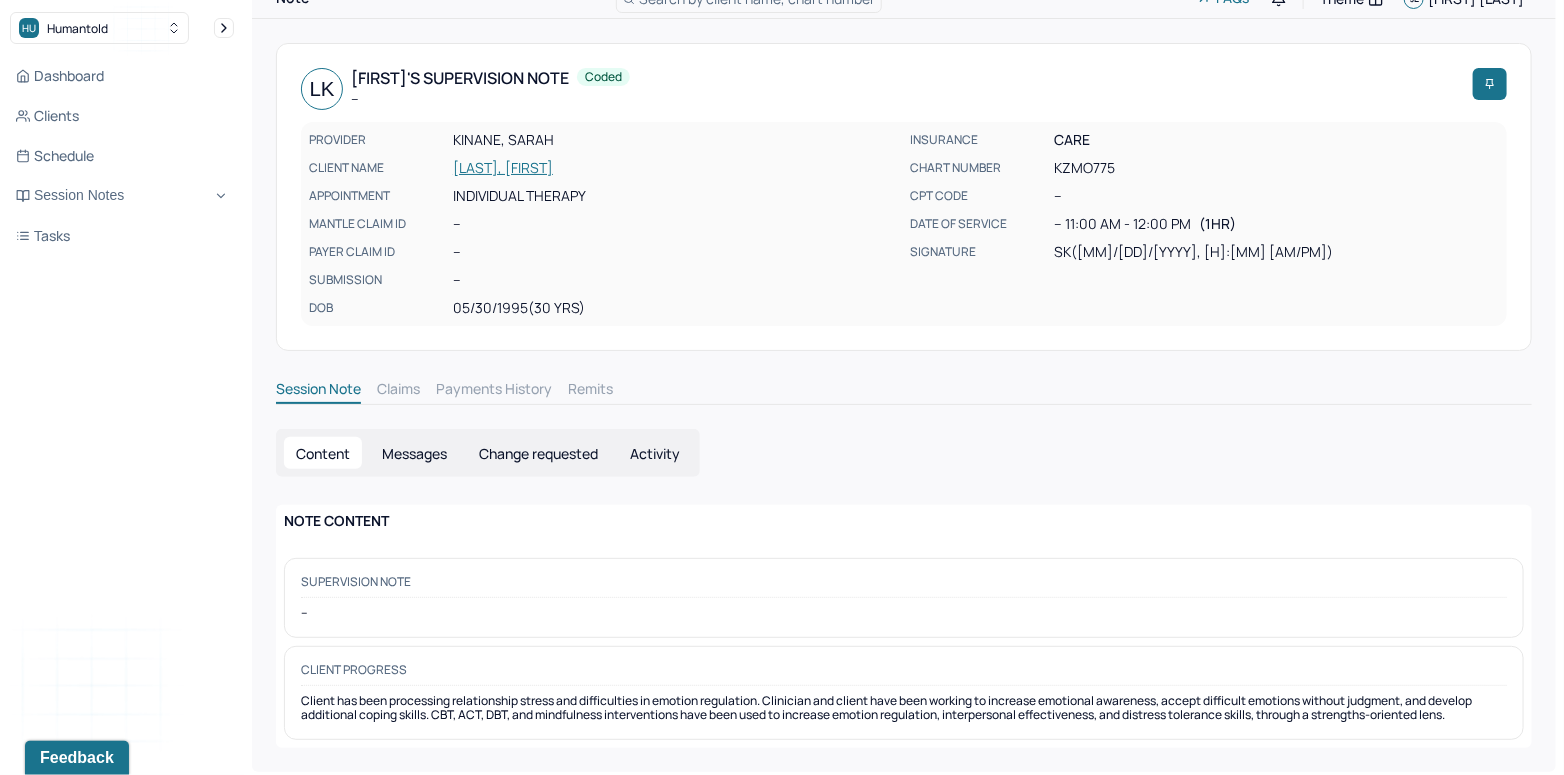scroll, scrollTop: 0, scrollLeft: 0, axis: both 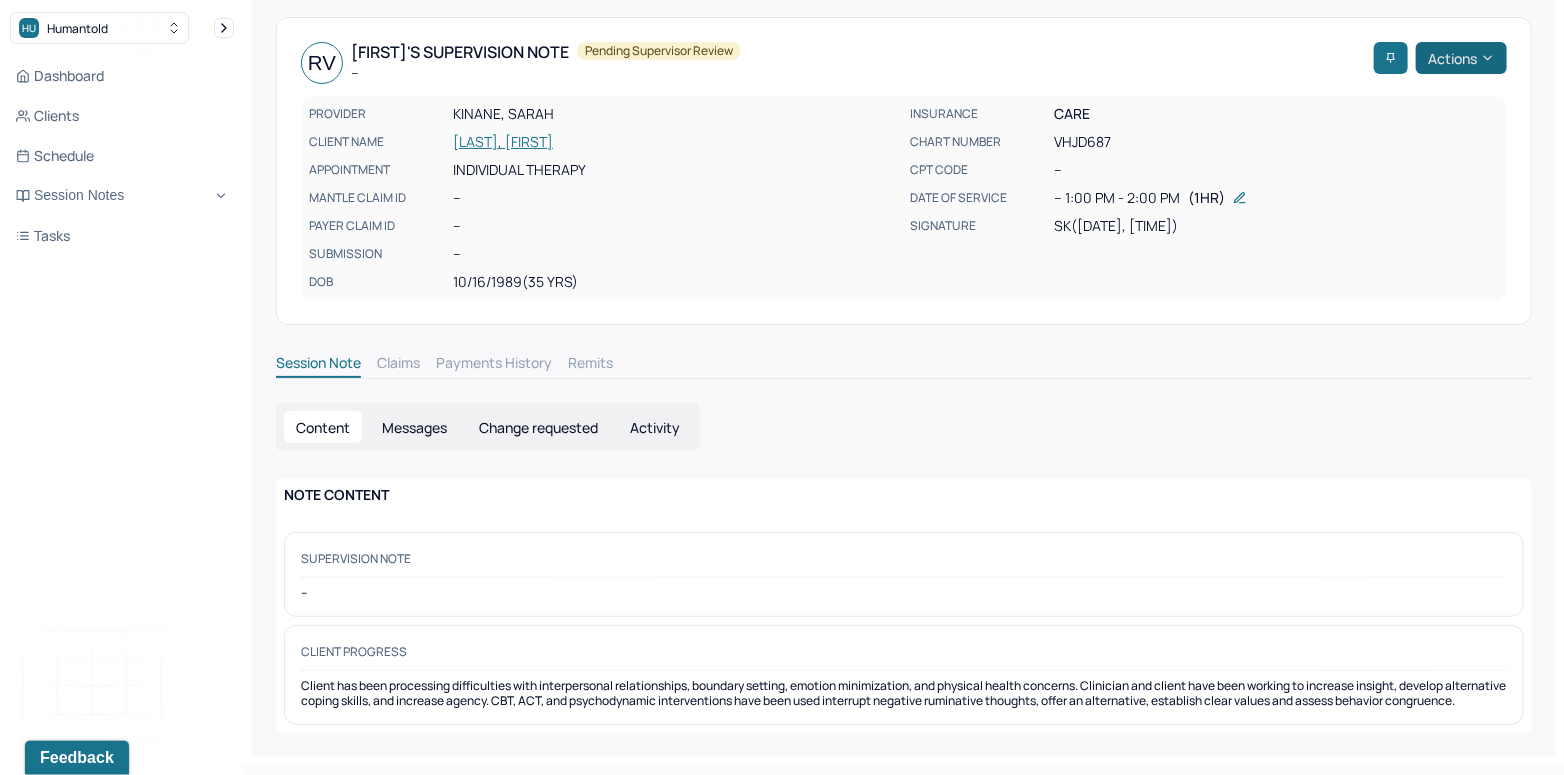 click on "Actions" at bounding box center (1461, 58) 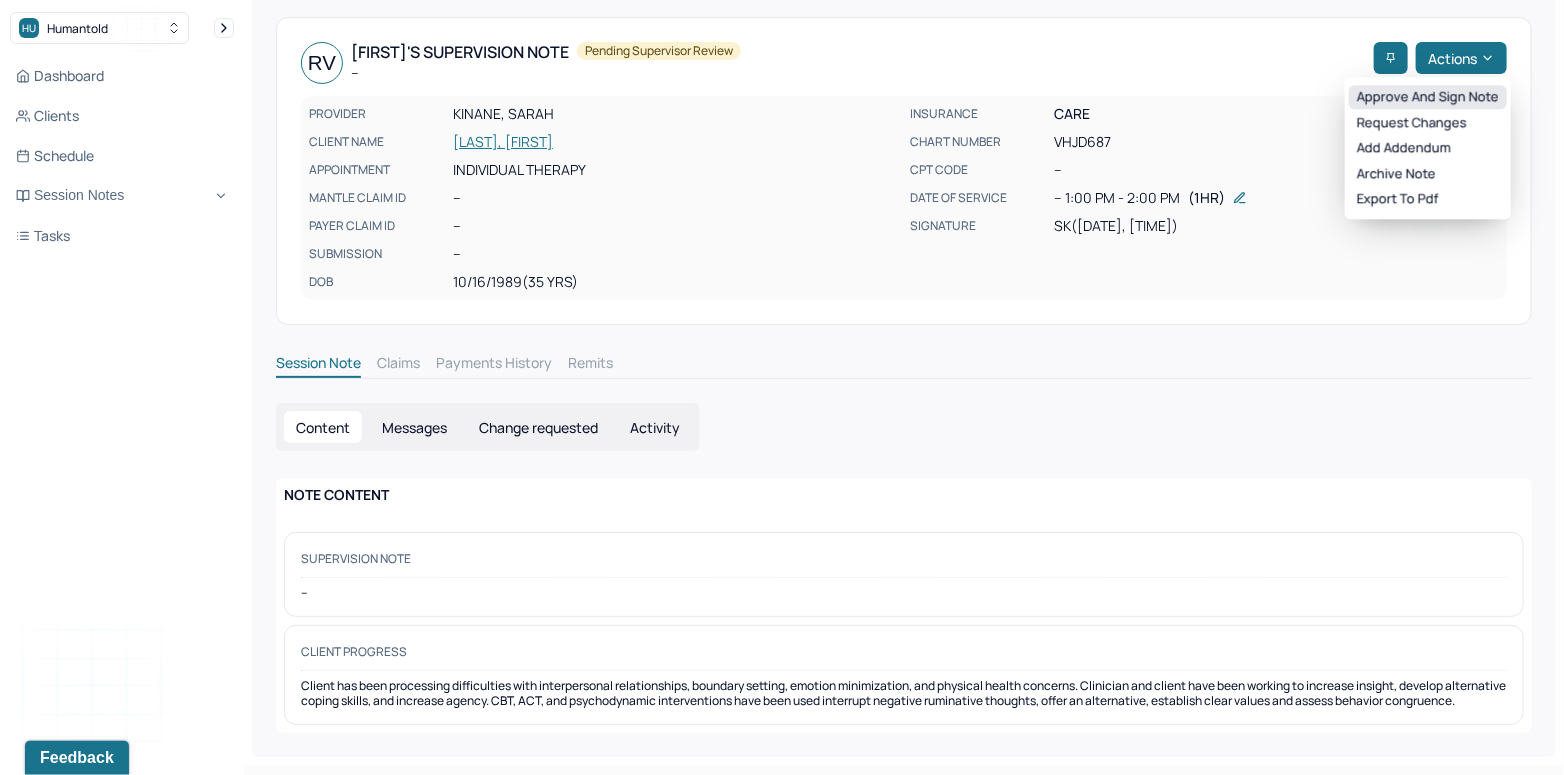 click on "Approve and sign note" at bounding box center [1428, 97] 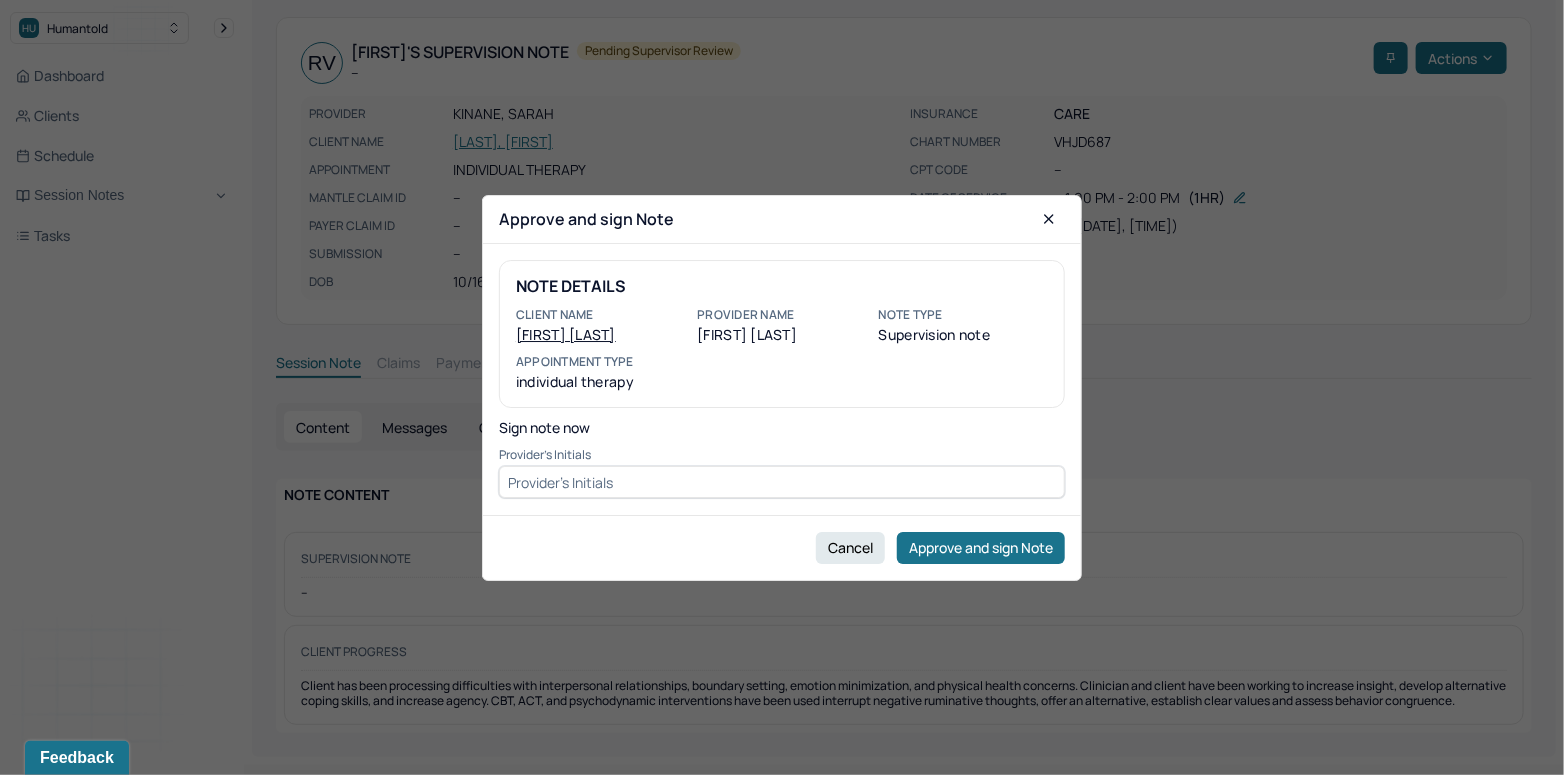 click at bounding box center (782, 482) 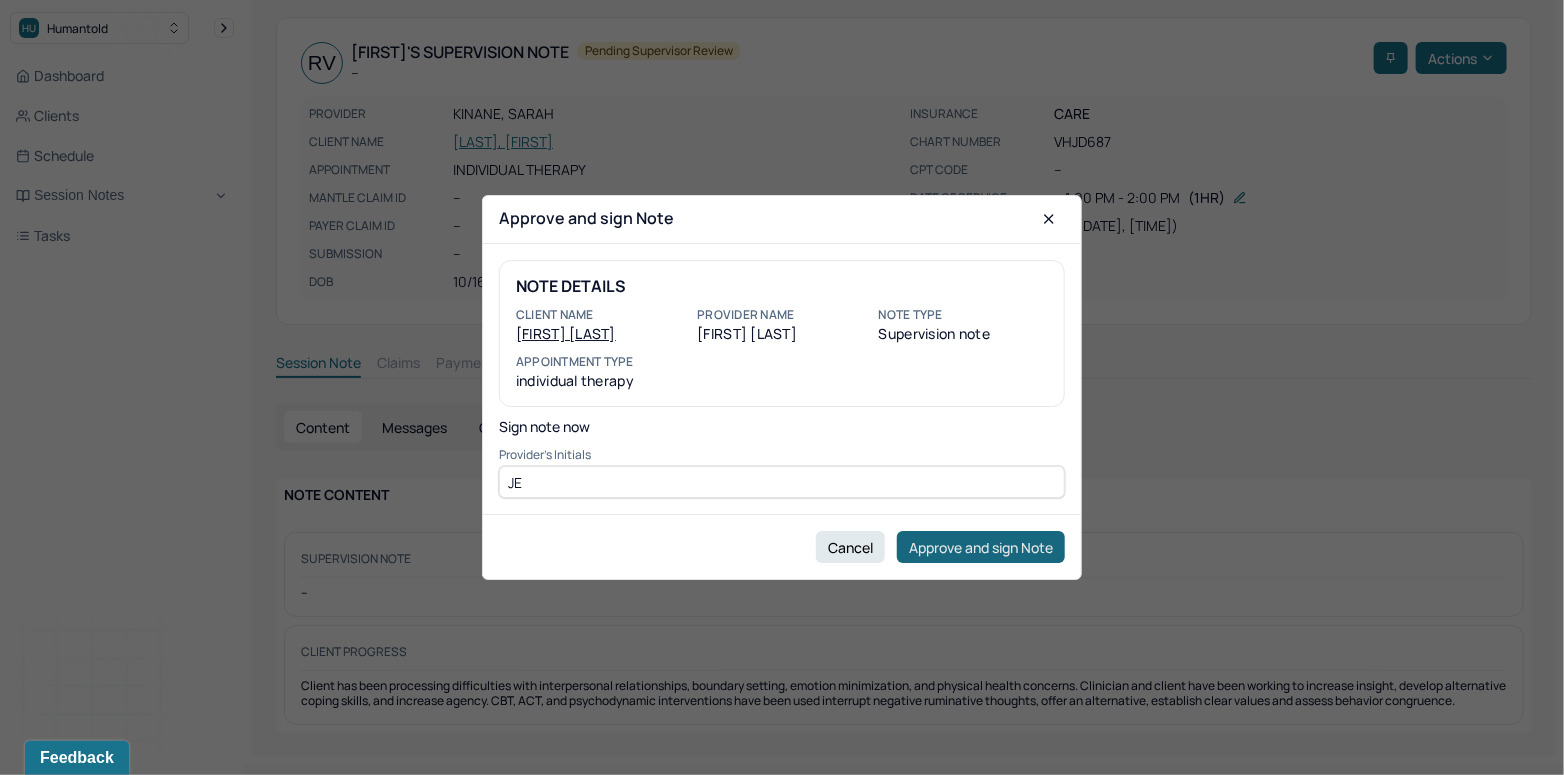 type on "JE" 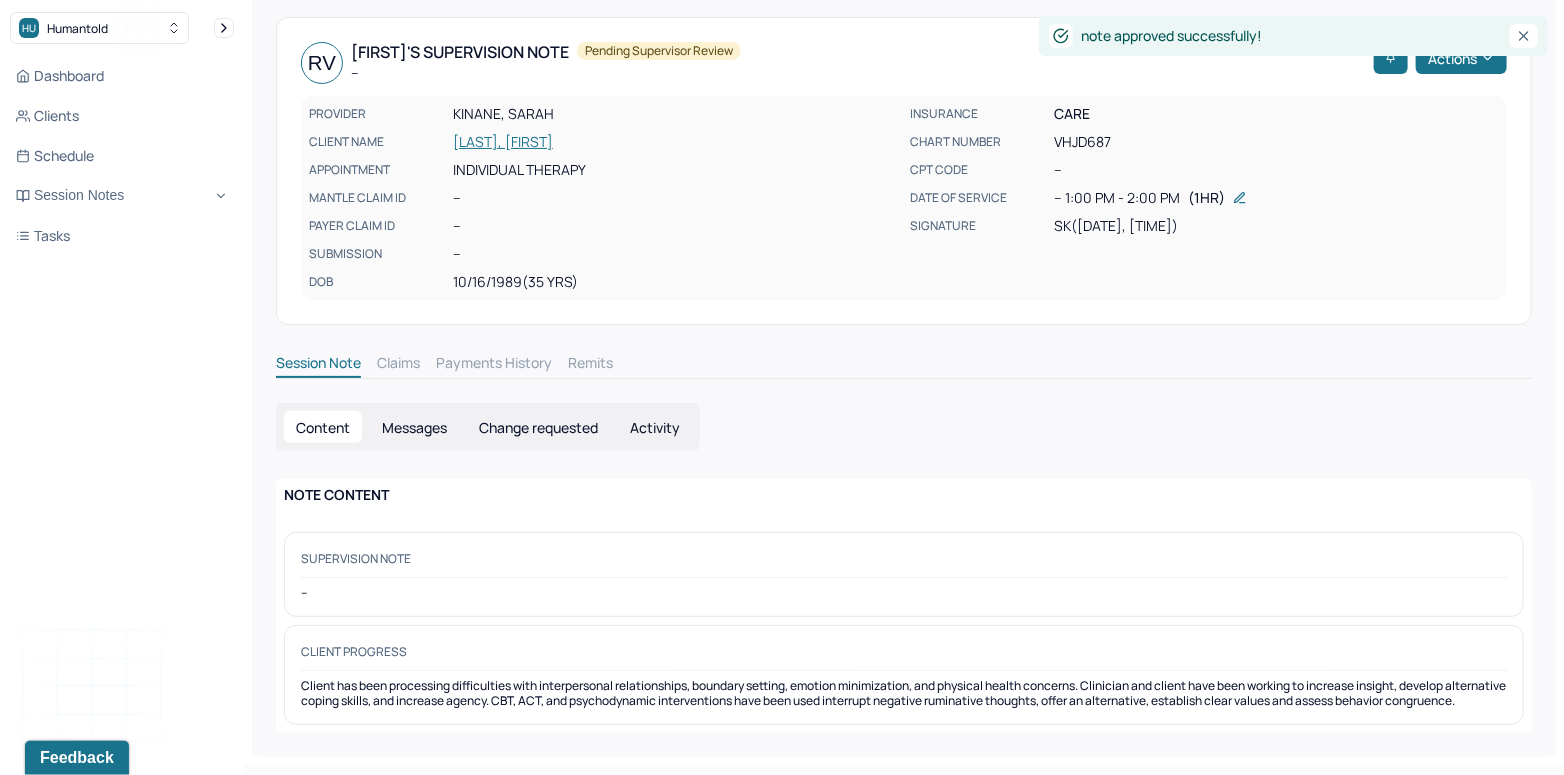 scroll, scrollTop: 43, scrollLeft: 0, axis: vertical 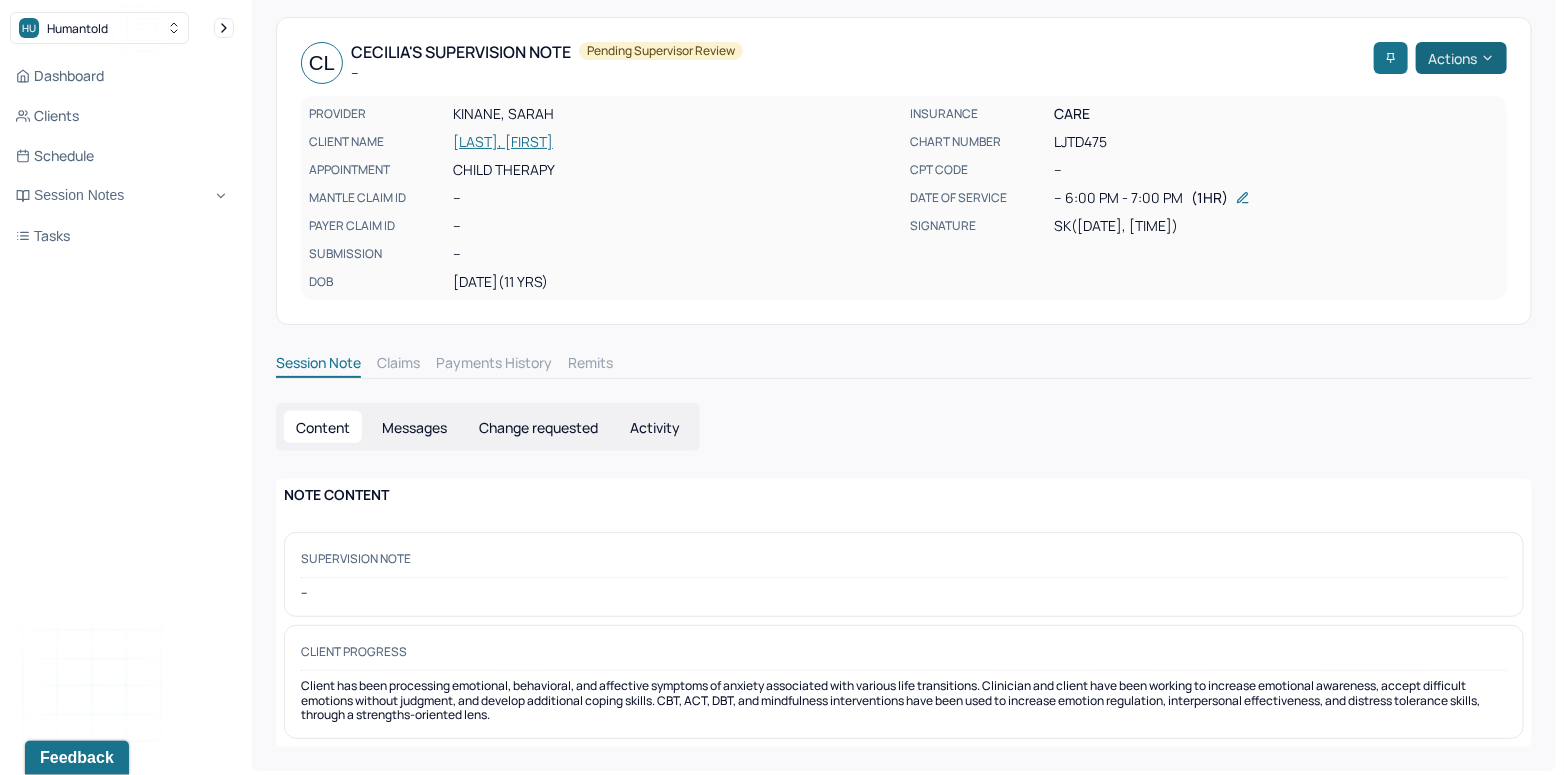 click on "Actions" at bounding box center [1461, 58] 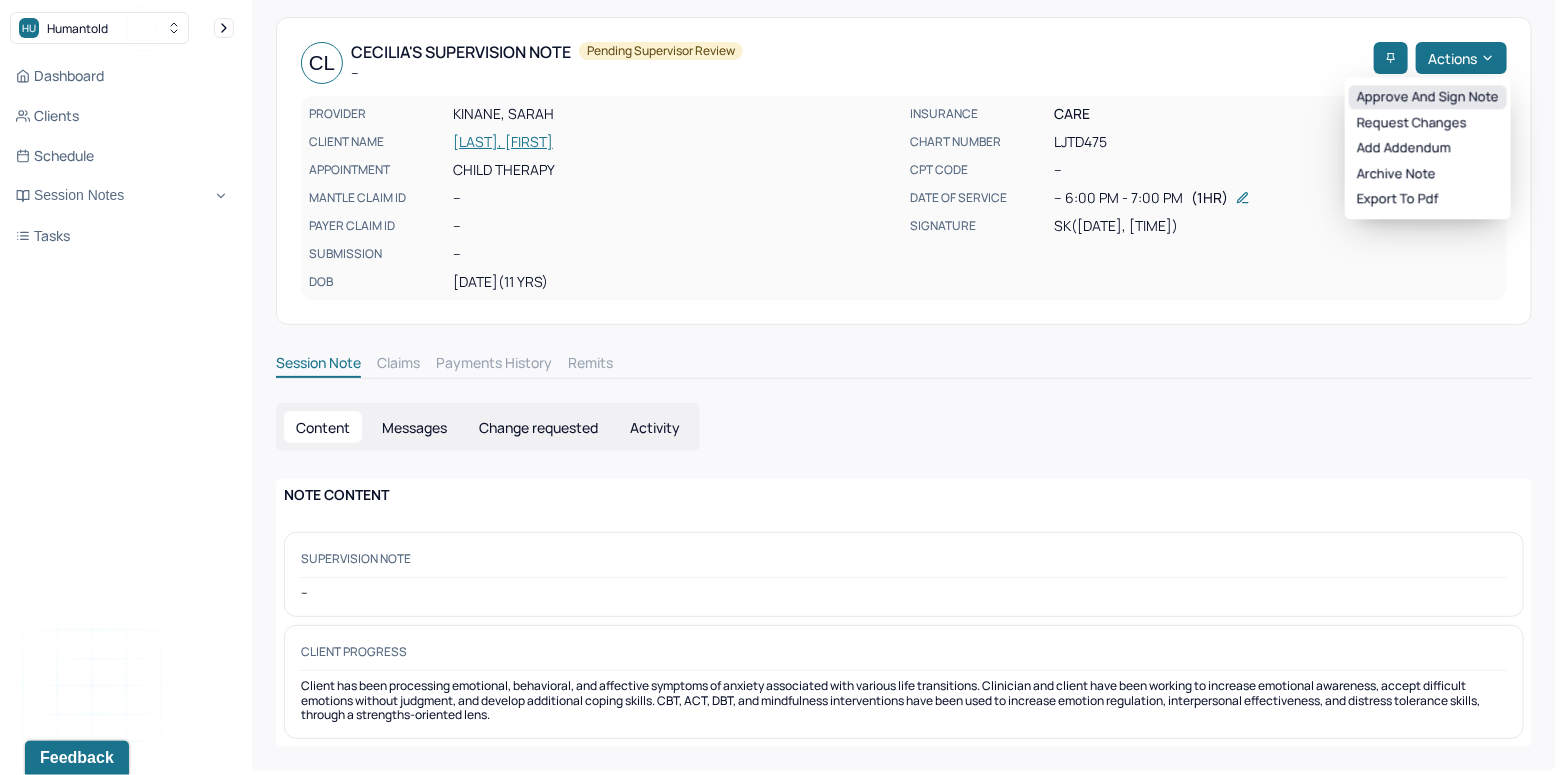 click on "Approve and sign note" at bounding box center (1428, 97) 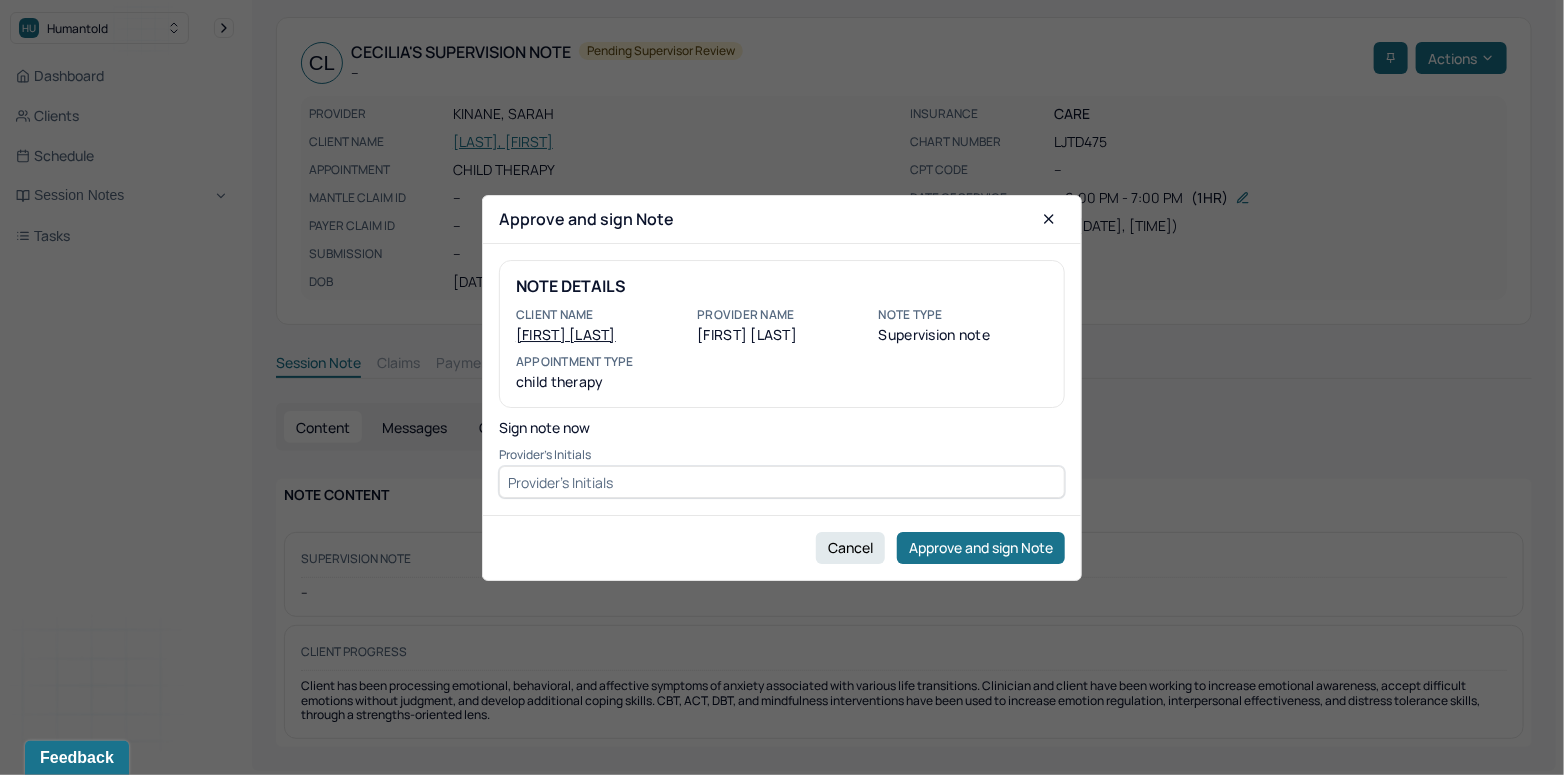 click at bounding box center (782, 482) 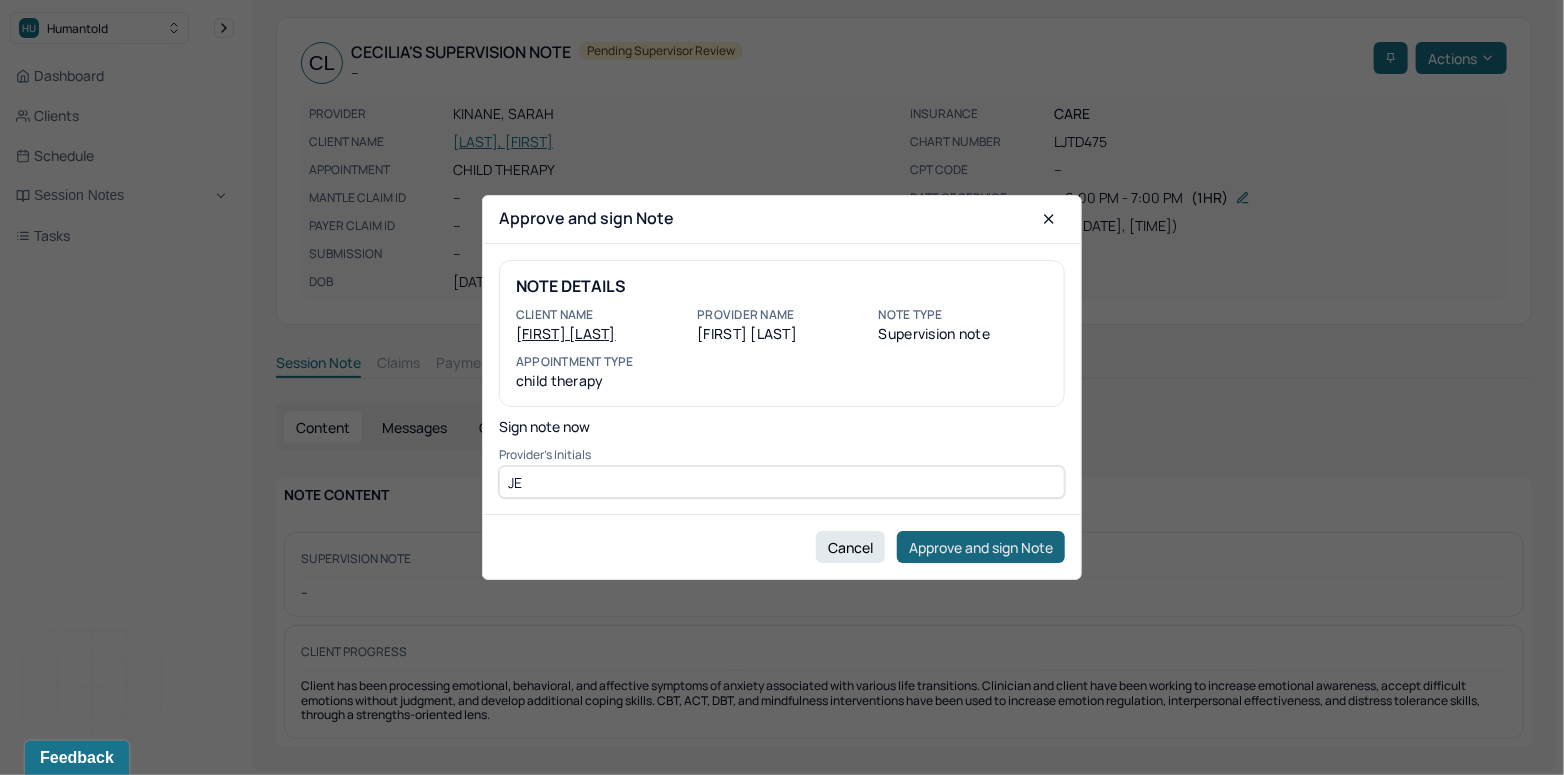type on "JE" 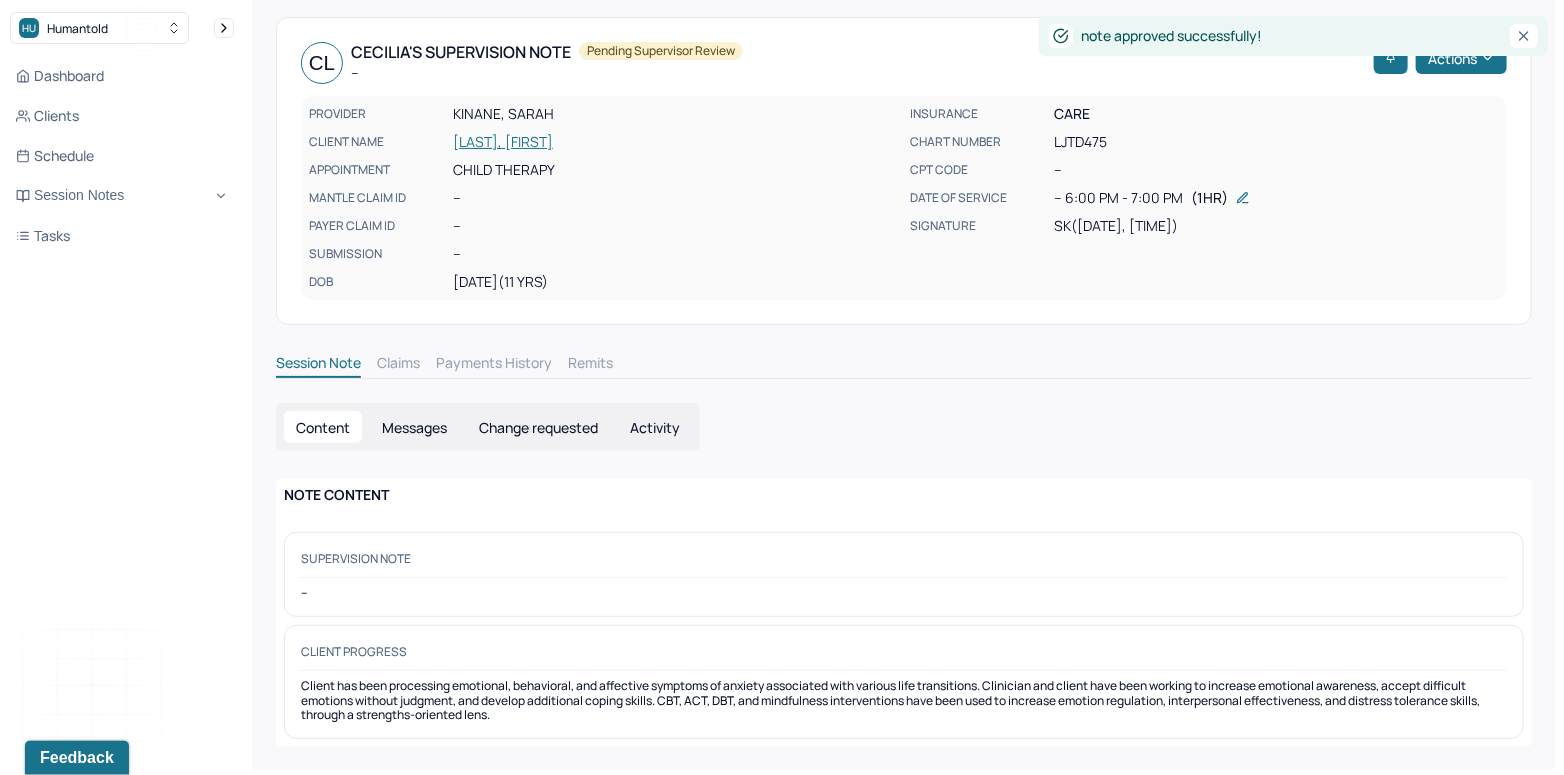 scroll, scrollTop: 43, scrollLeft: 0, axis: vertical 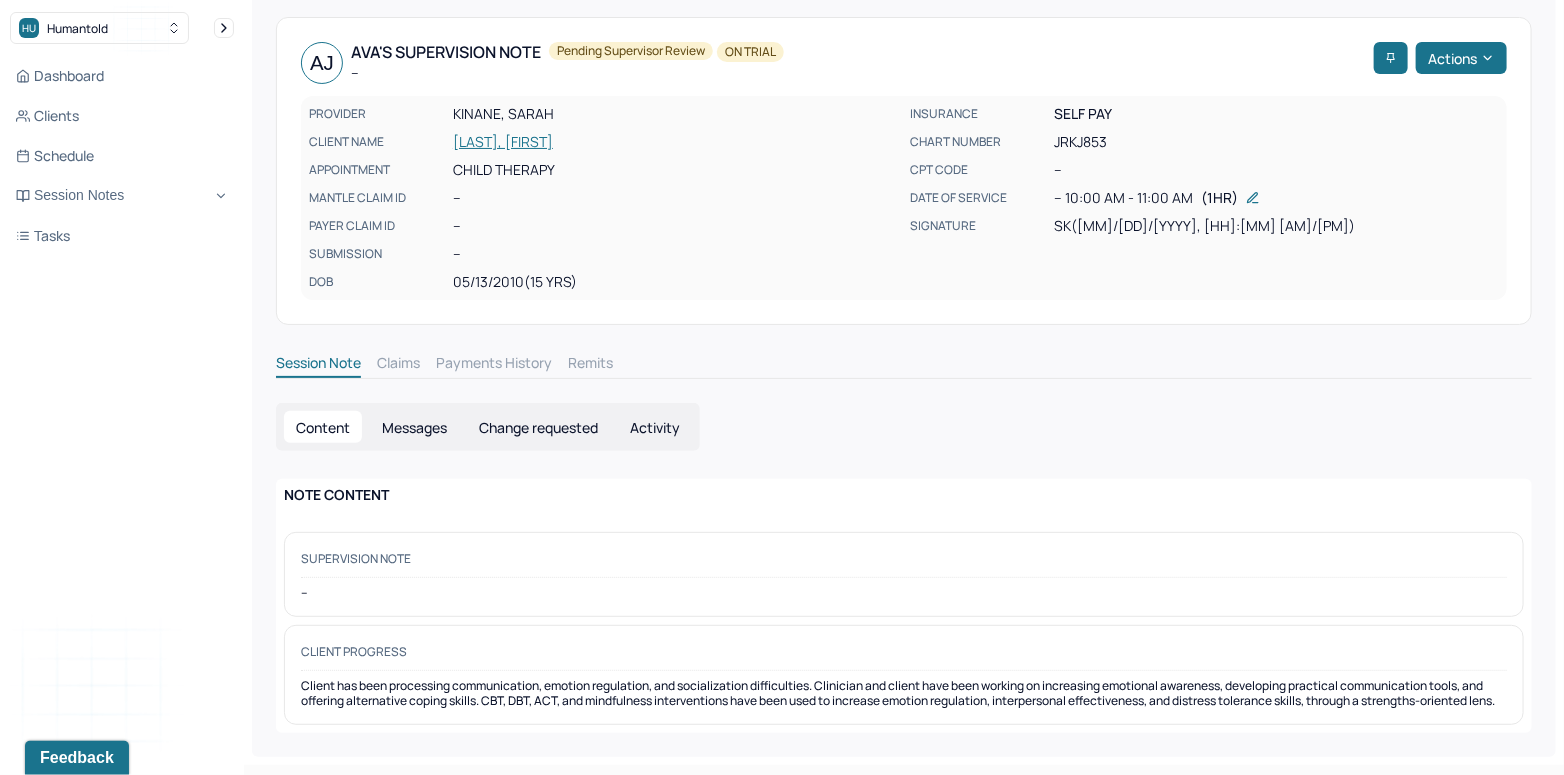 click on "AJ Ava's   Supervision note -- Pending supervisor review ON TRIAL Actions" at bounding box center [904, 63] 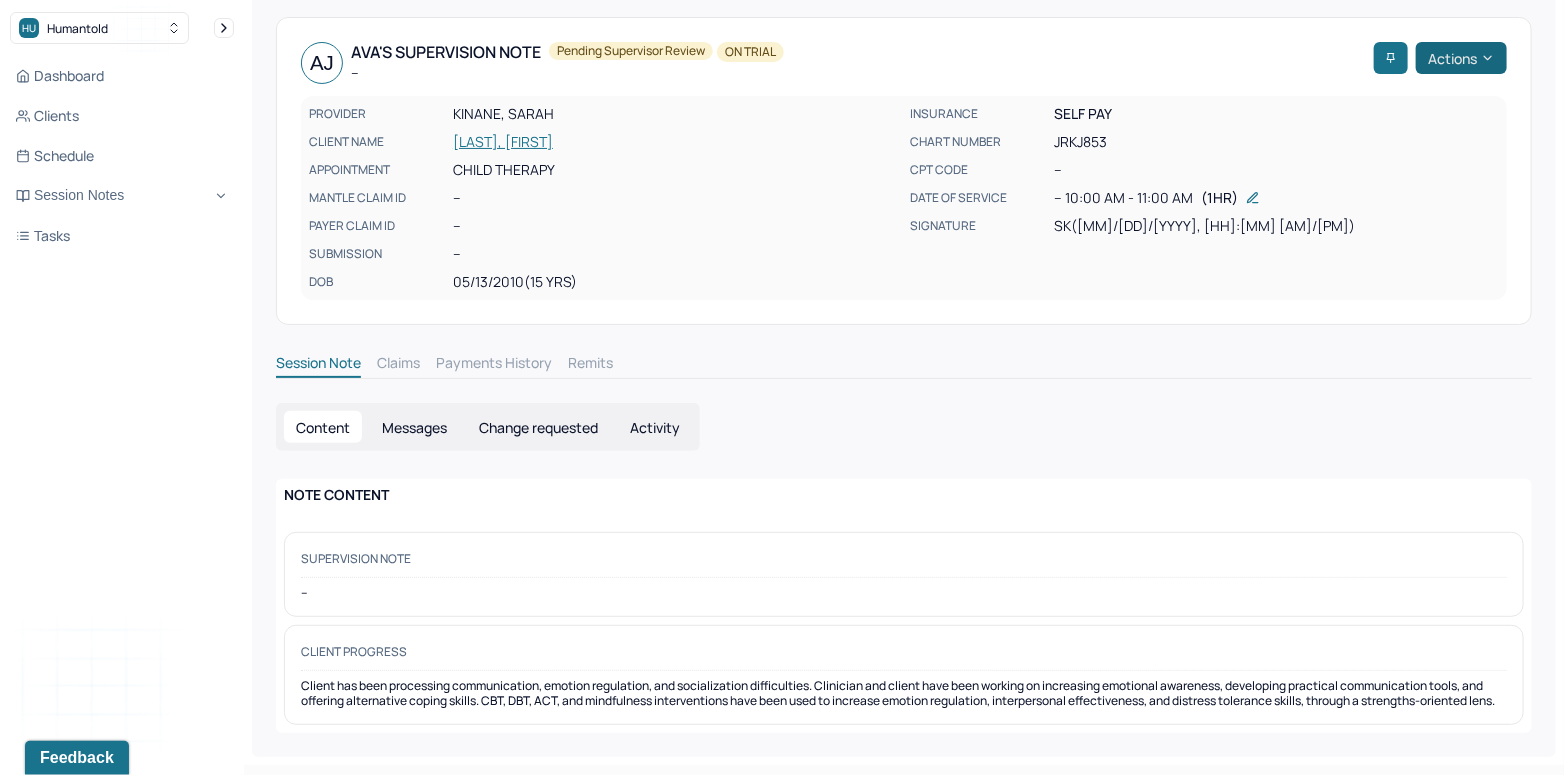 click on "Actions" at bounding box center [1461, 58] 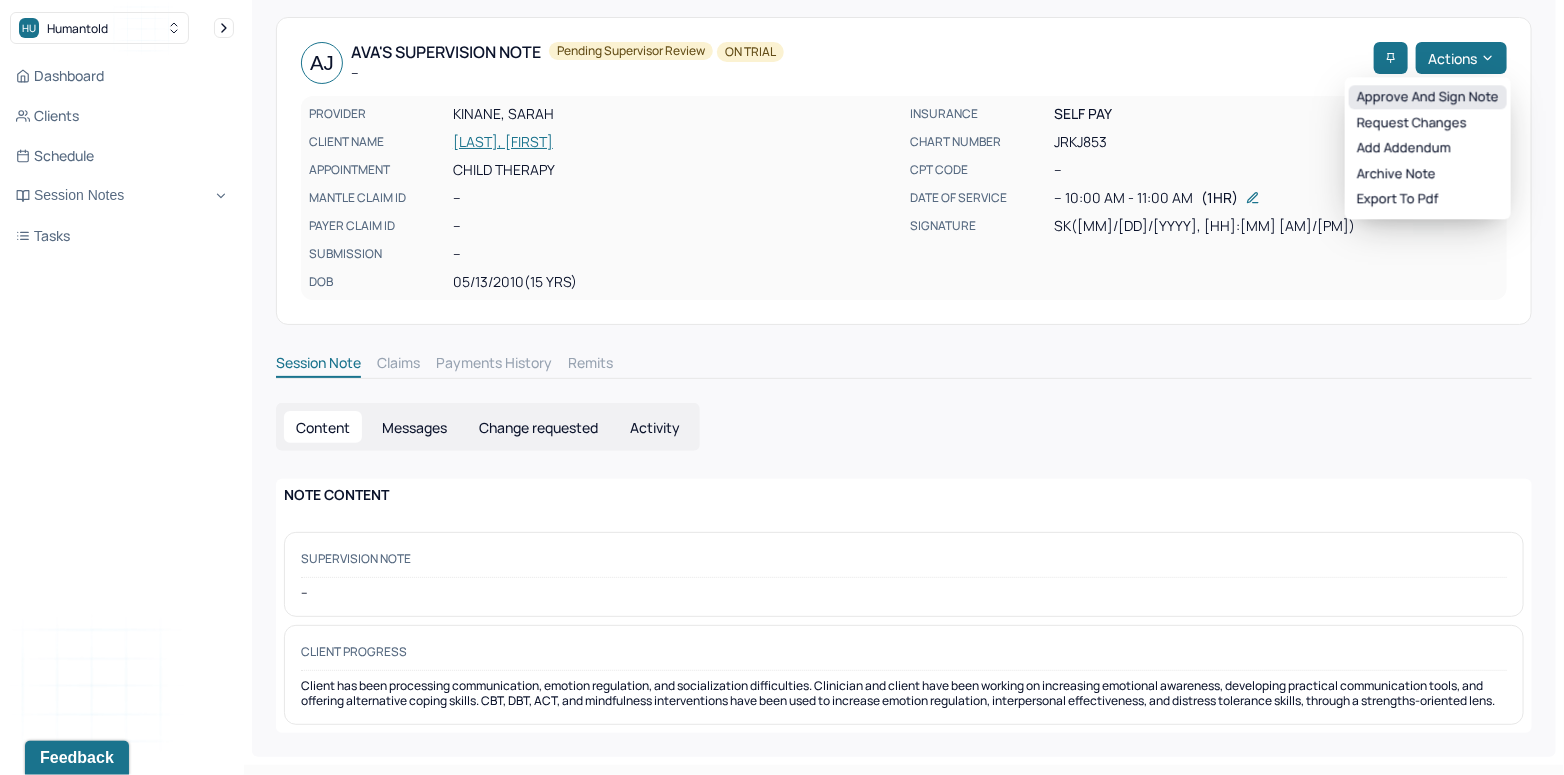 click on "Approve and sign note" at bounding box center [1428, 97] 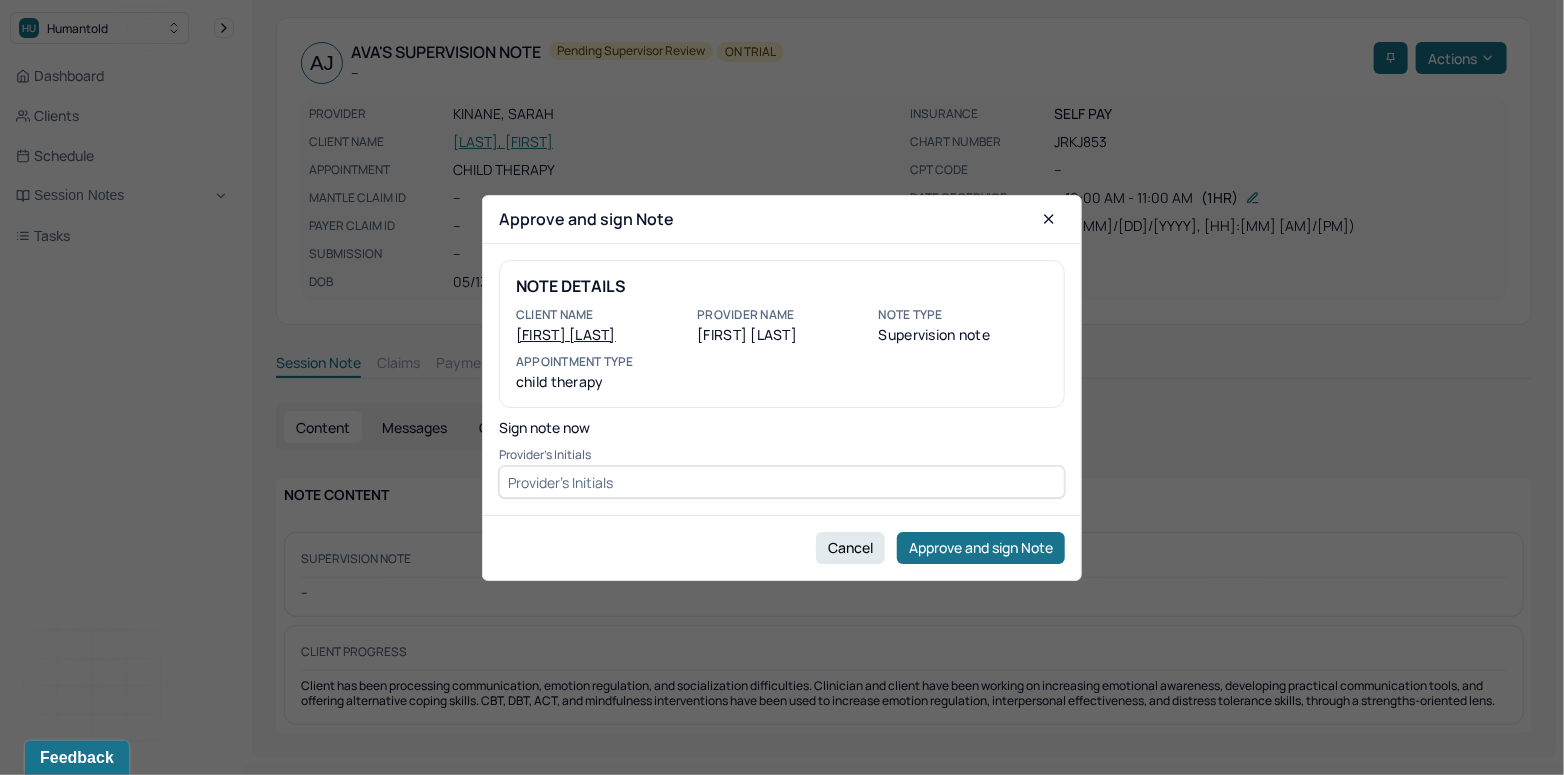 click at bounding box center (782, 482) 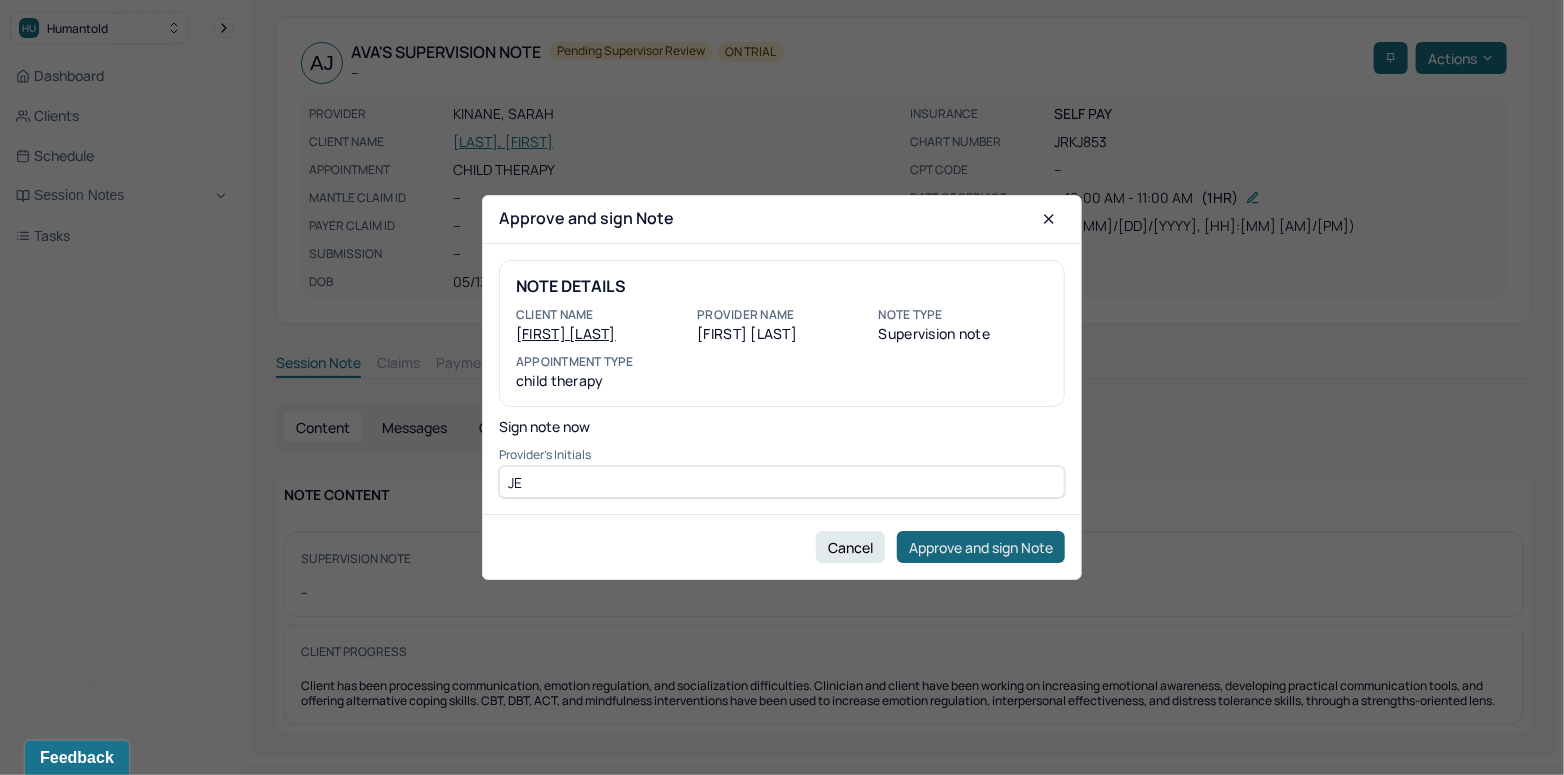 type on "JE" 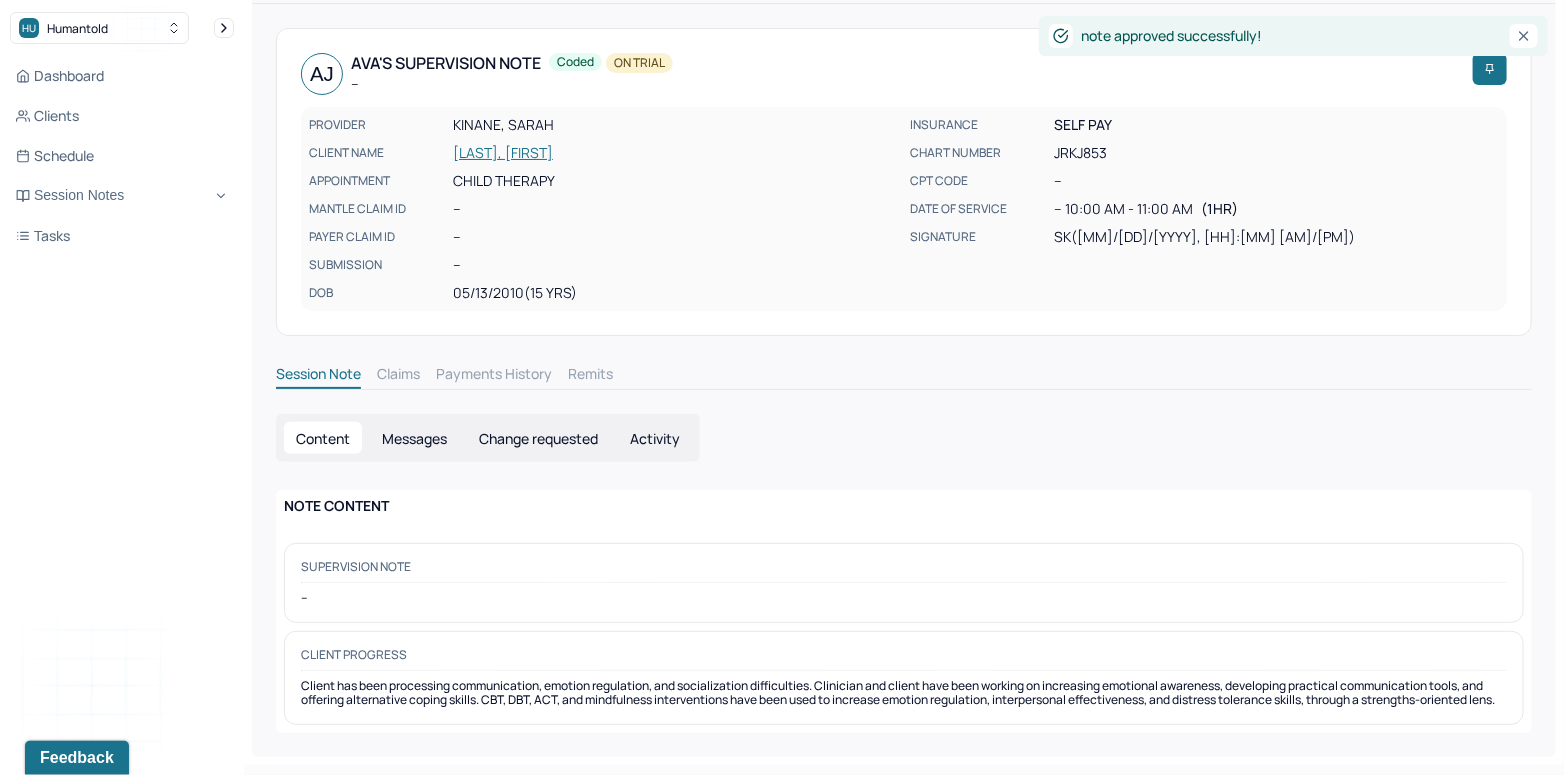 scroll, scrollTop: 43, scrollLeft: 0, axis: vertical 